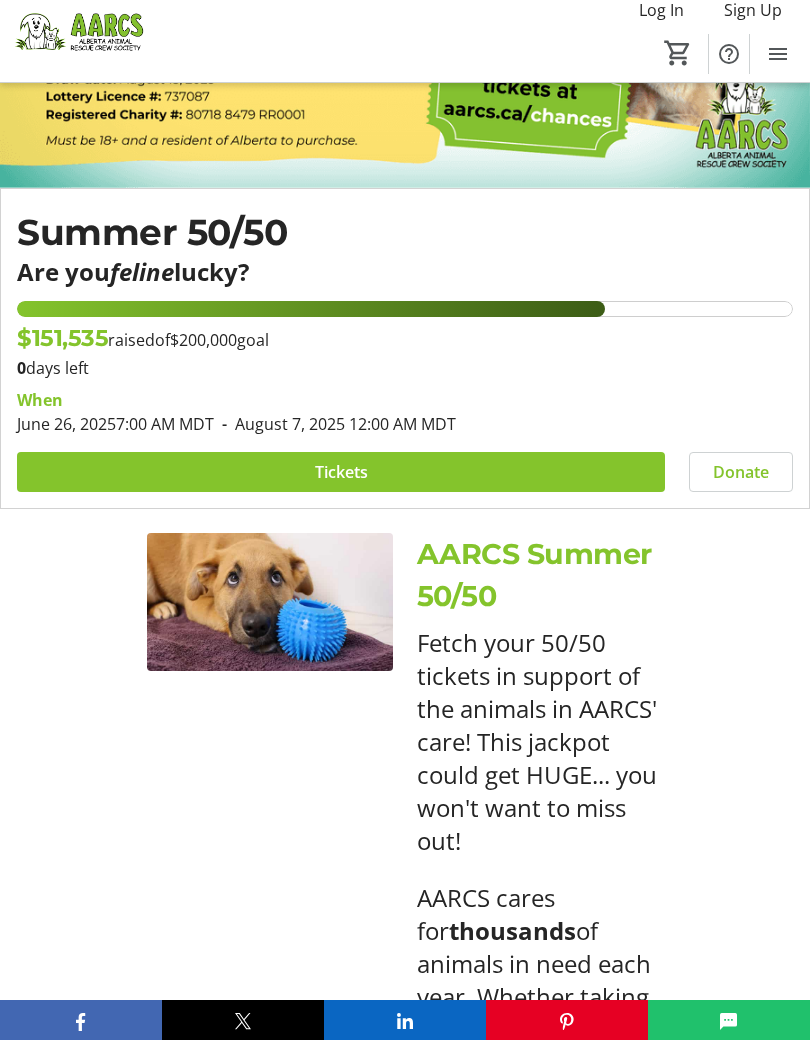 scroll, scrollTop: 355, scrollLeft: 0, axis: vertical 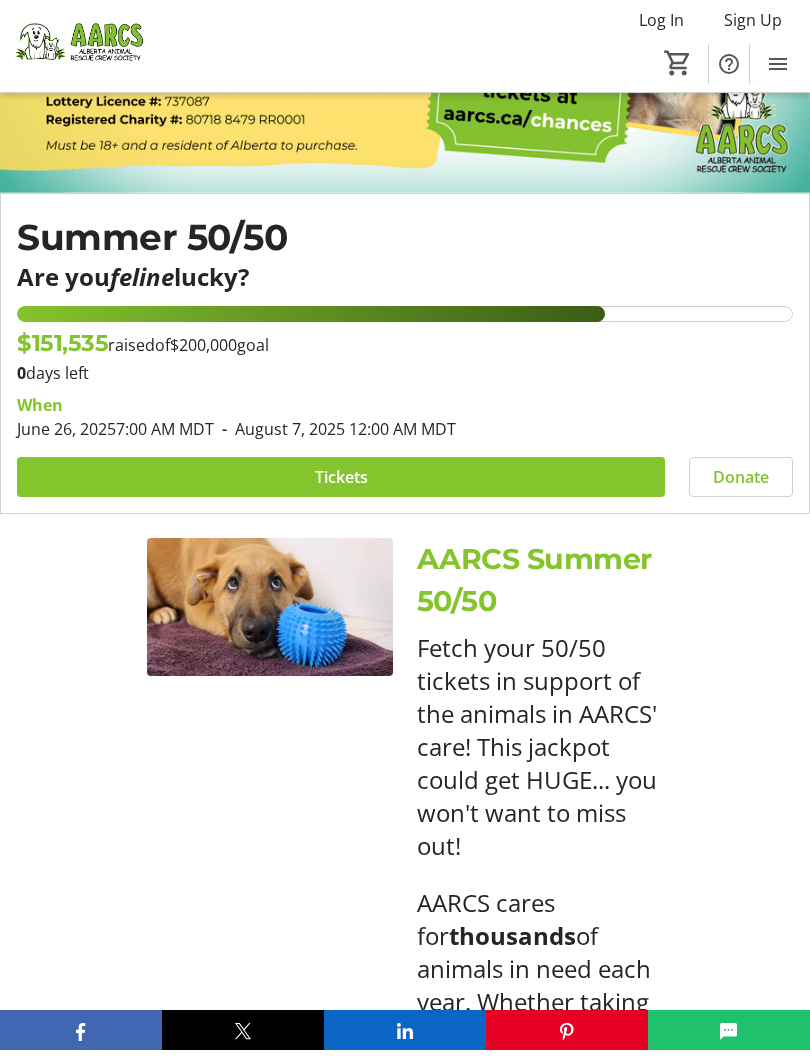 click at bounding box center [341, 487] 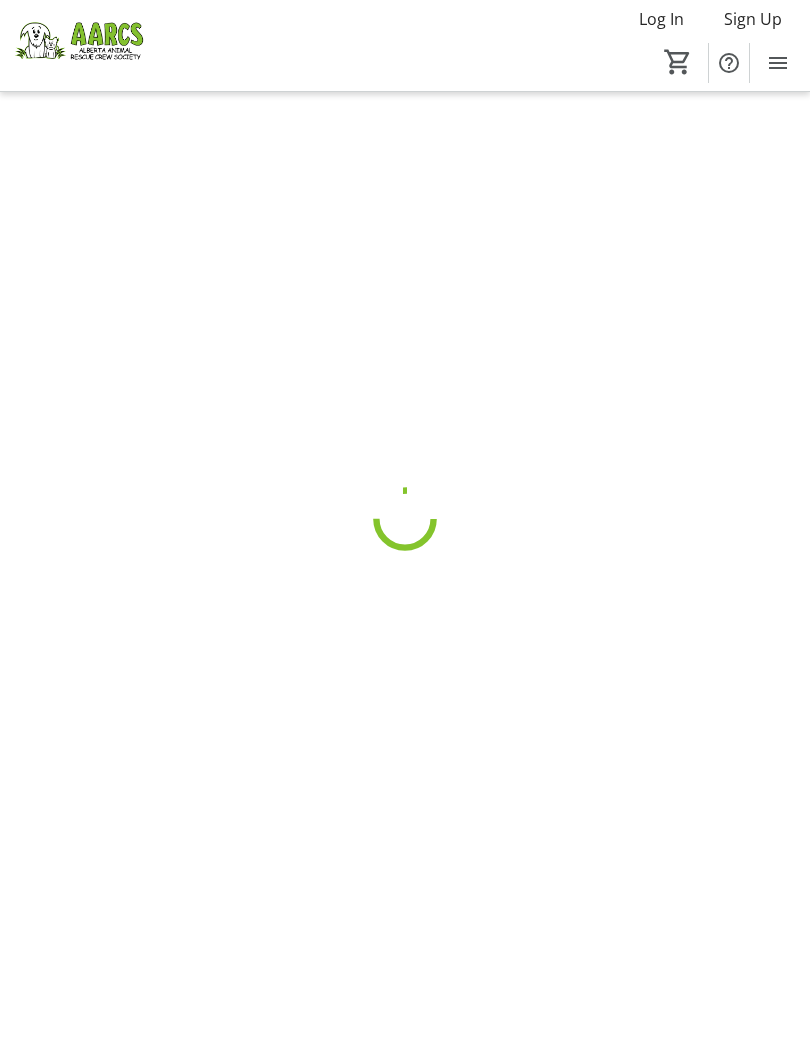 scroll, scrollTop: 0, scrollLeft: 0, axis: both 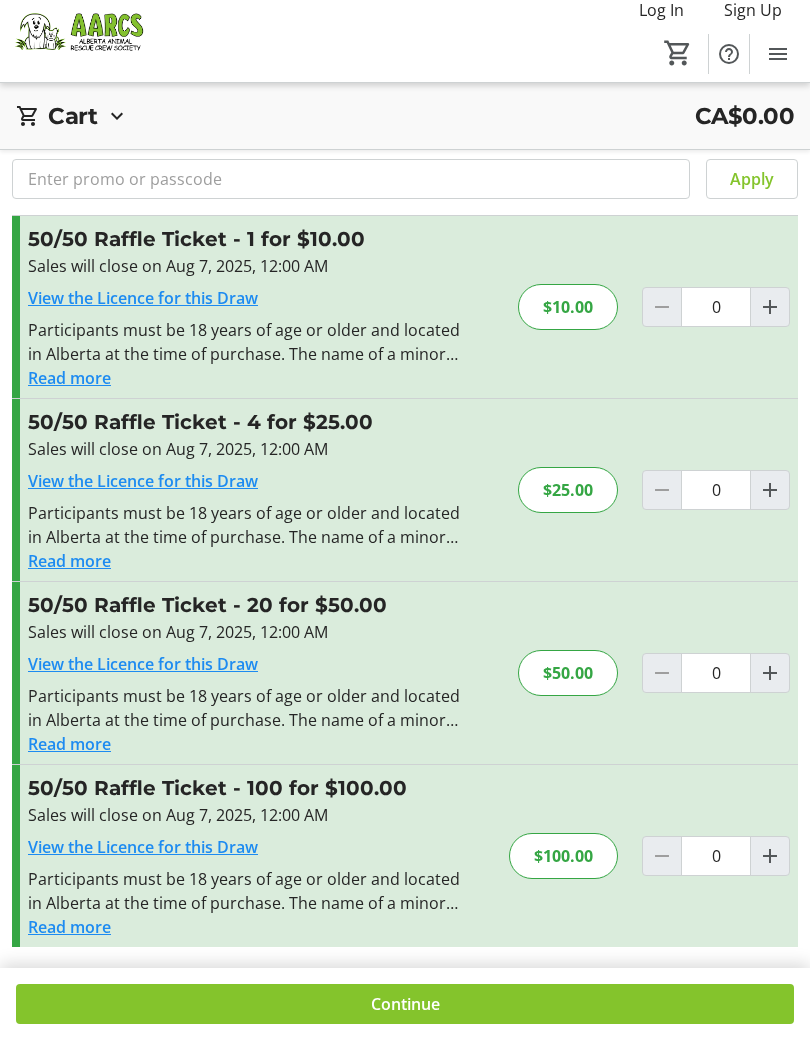 click 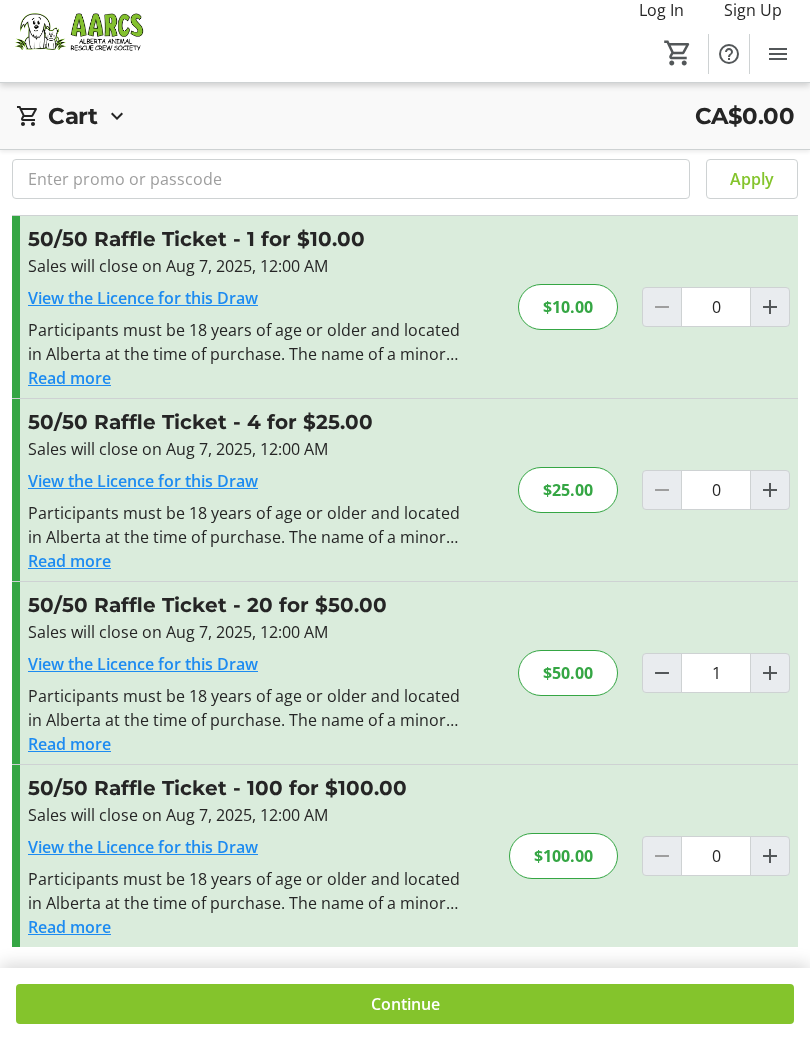 click on "Continue" 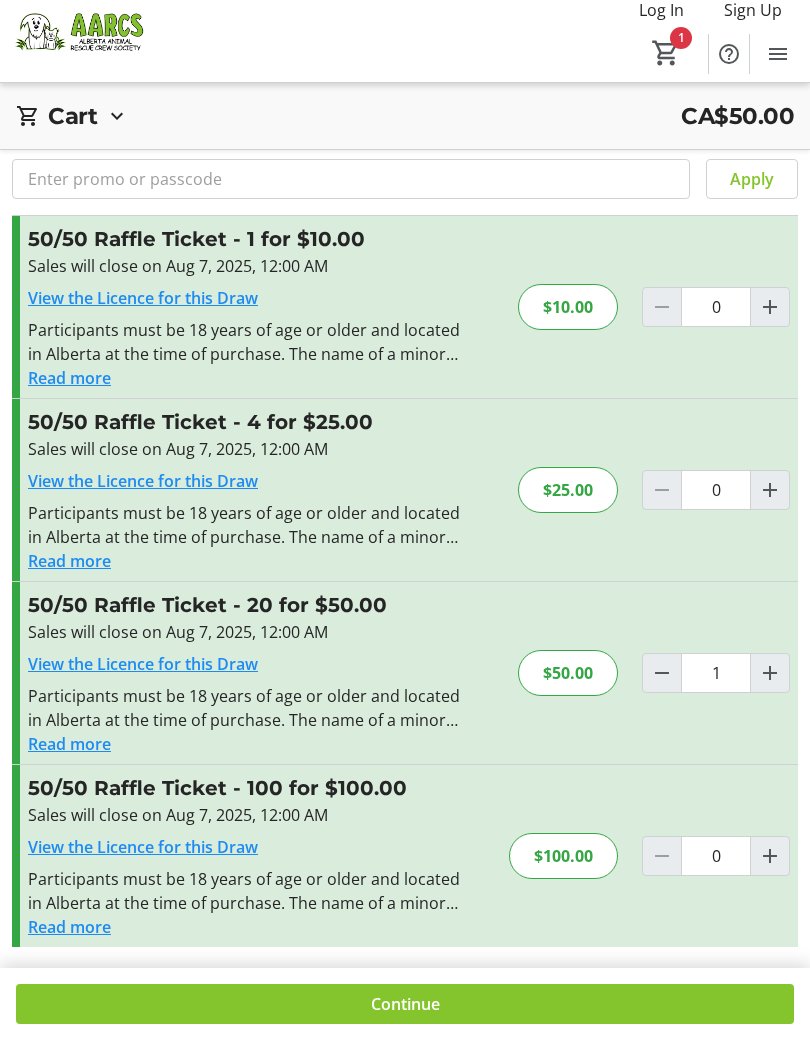click on "1" 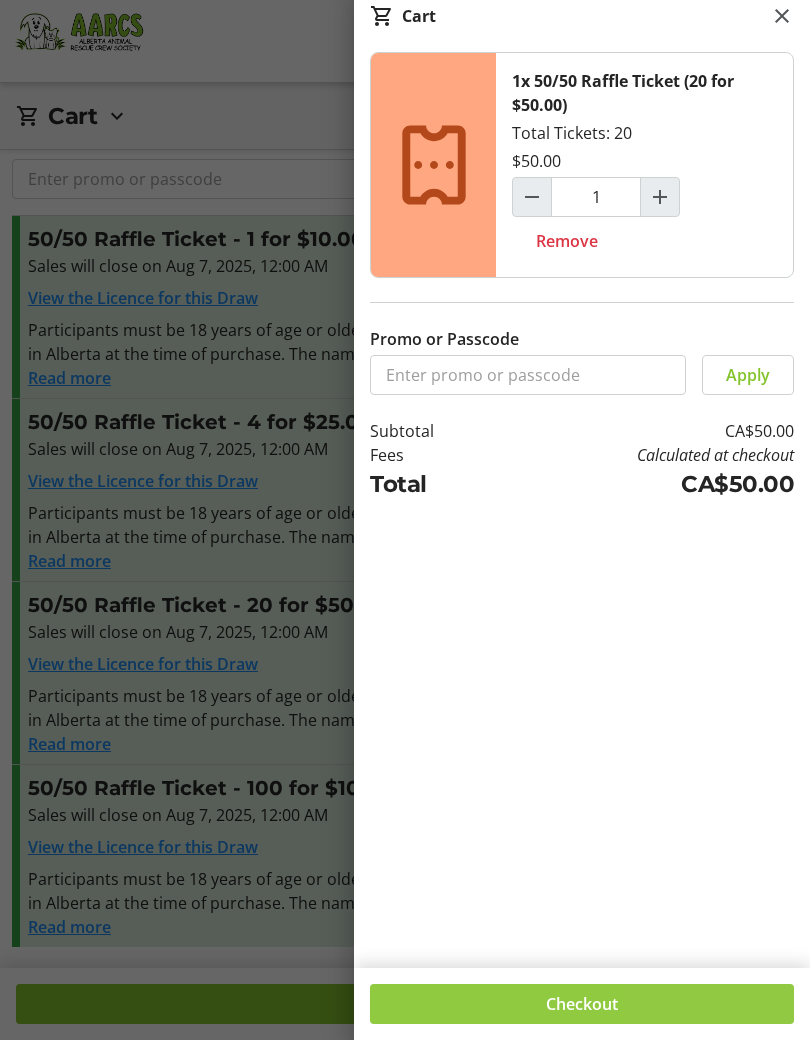 click 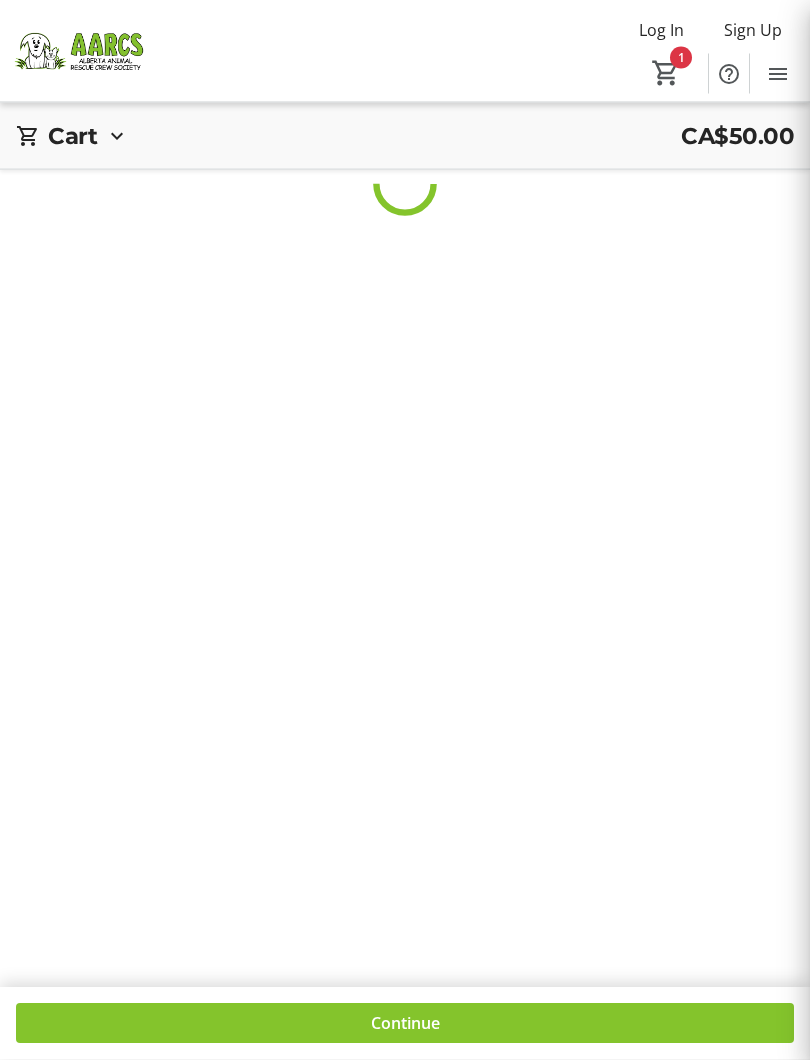 scroll, scrollTop: 0, scrollLeft: 0, axis: both 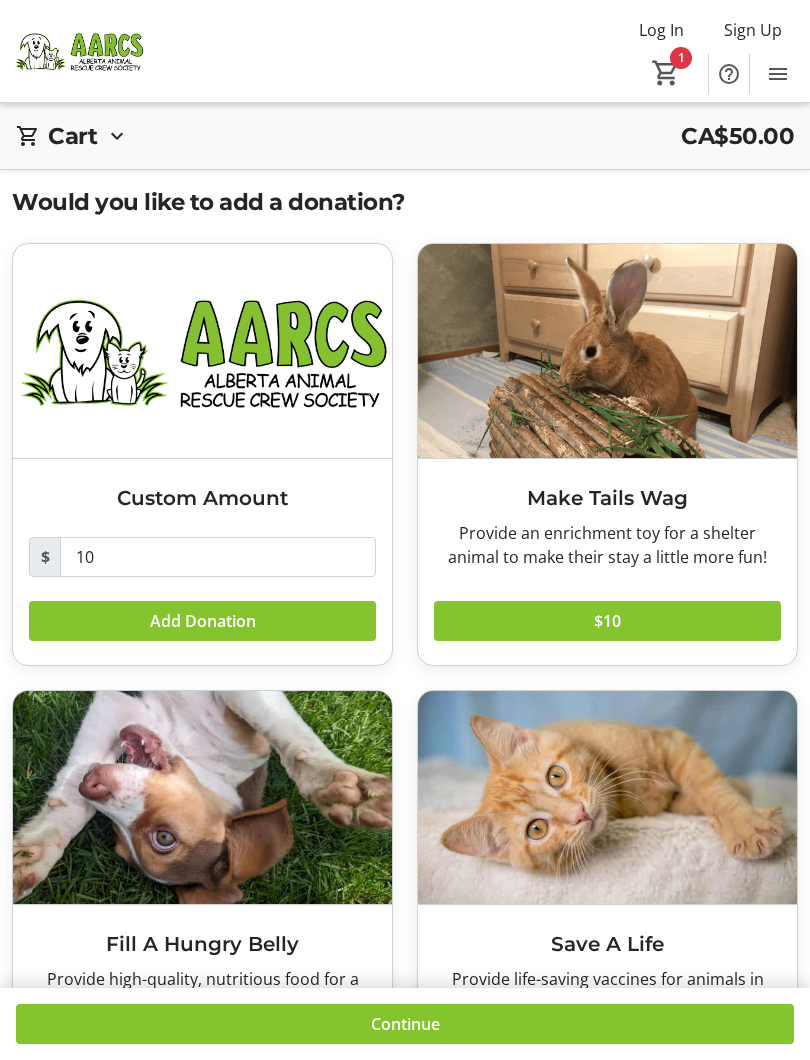 click 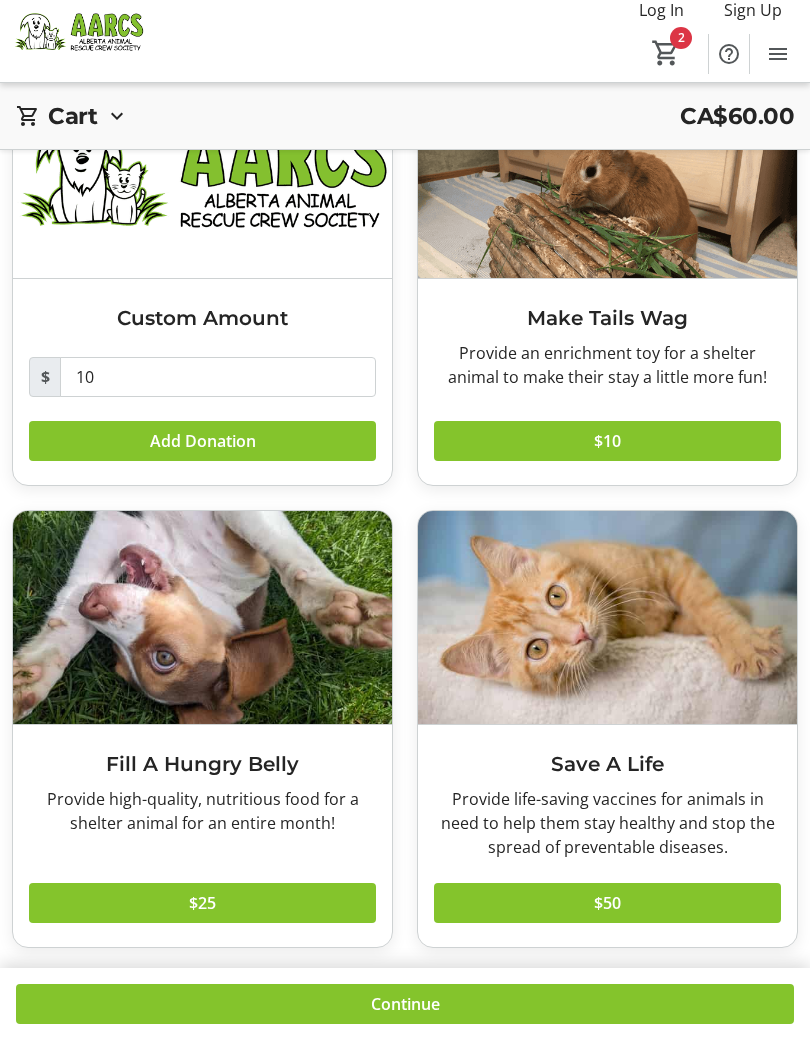 scroll, scrollTop: 163, scrollLeft: 0, axis: vertical 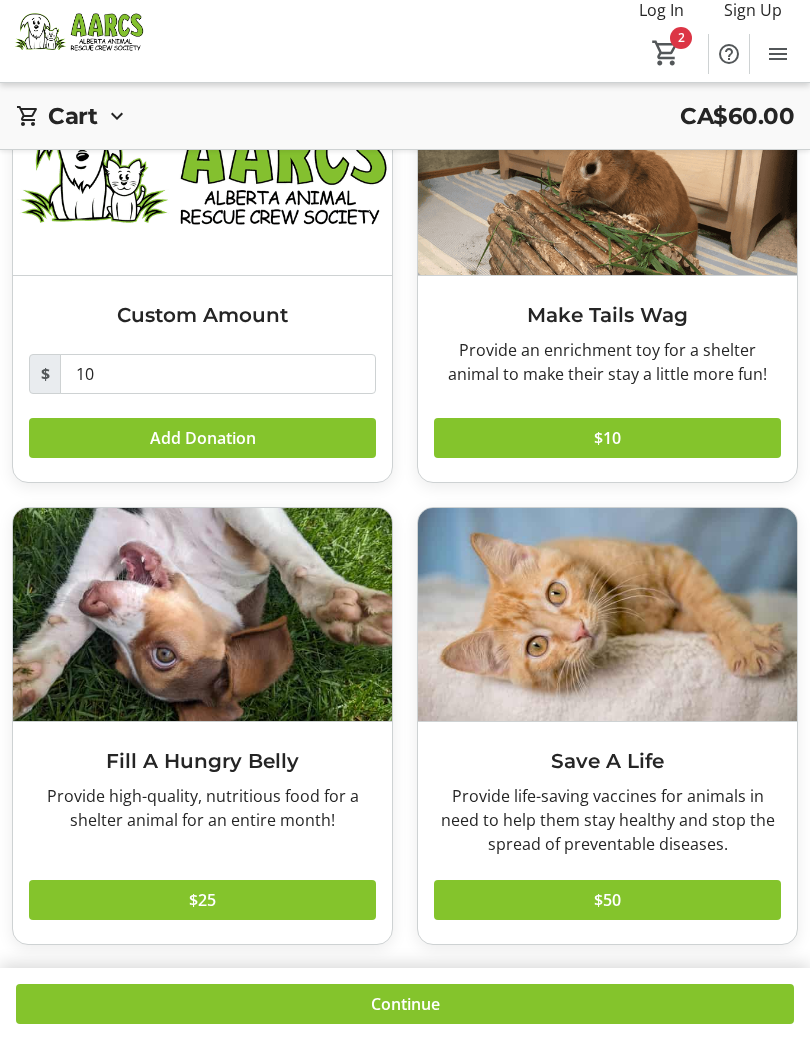 click on "Continue" 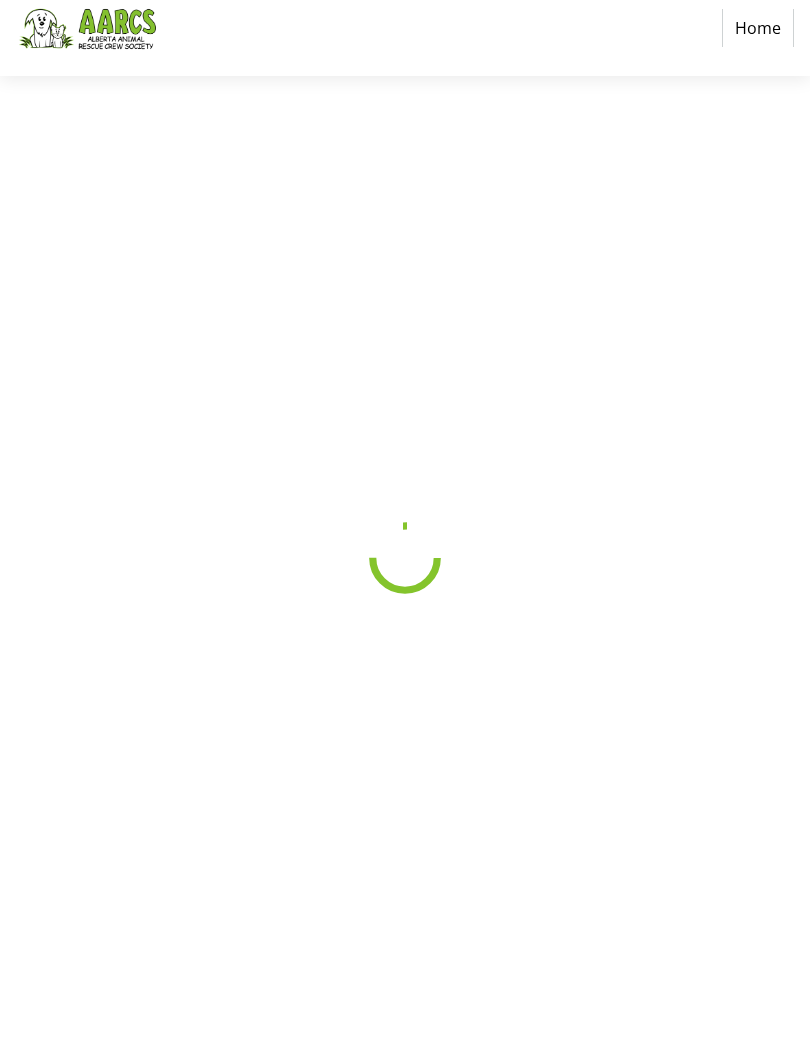 scroll, scrollTop: 20, scrollLeft: 0, axis: vertical 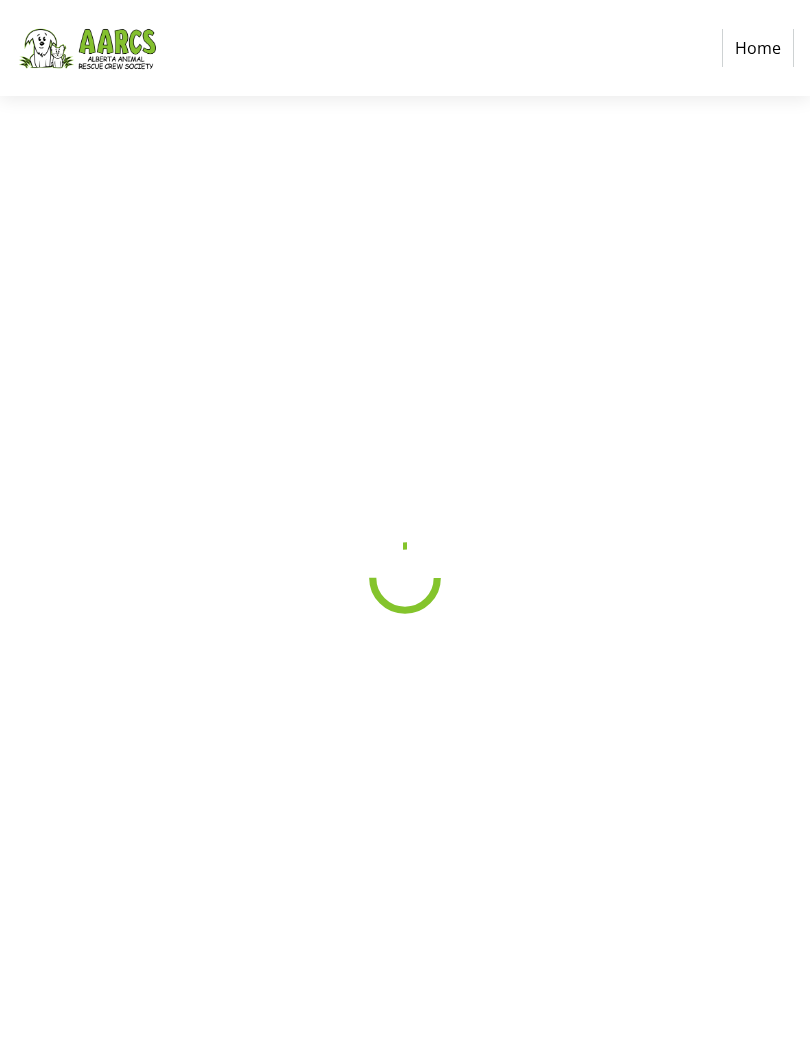 select on "CA" 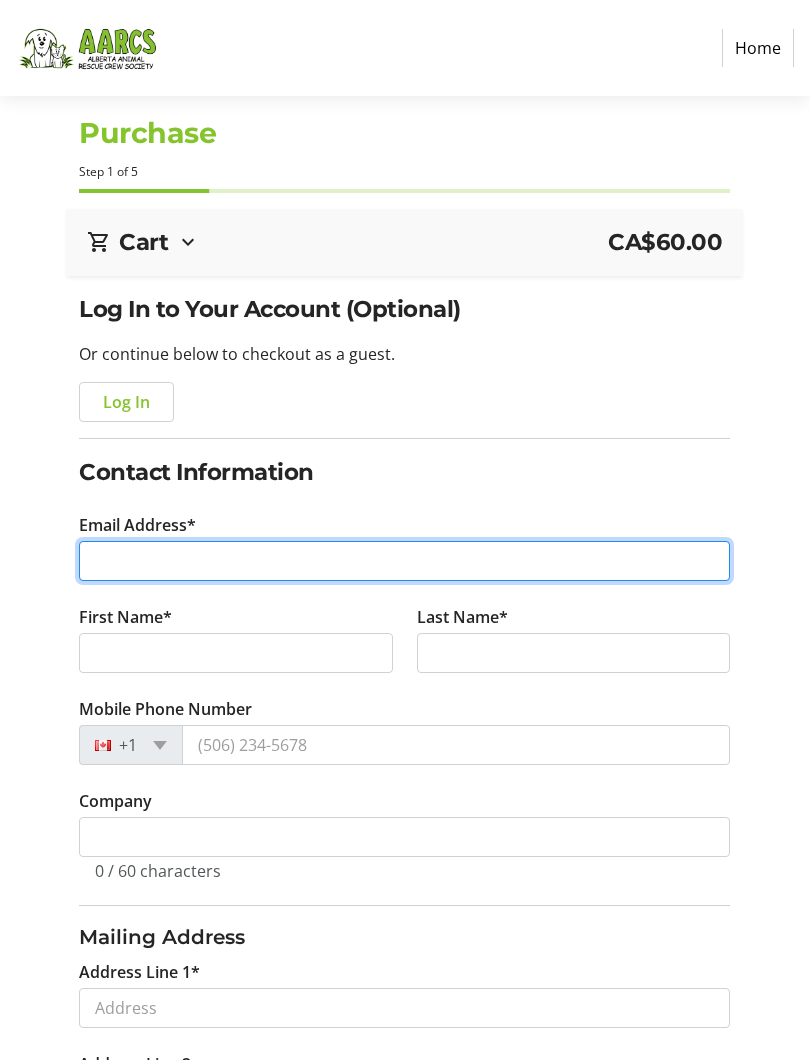 click on "Email Address*" at bounding box center [404, 561] 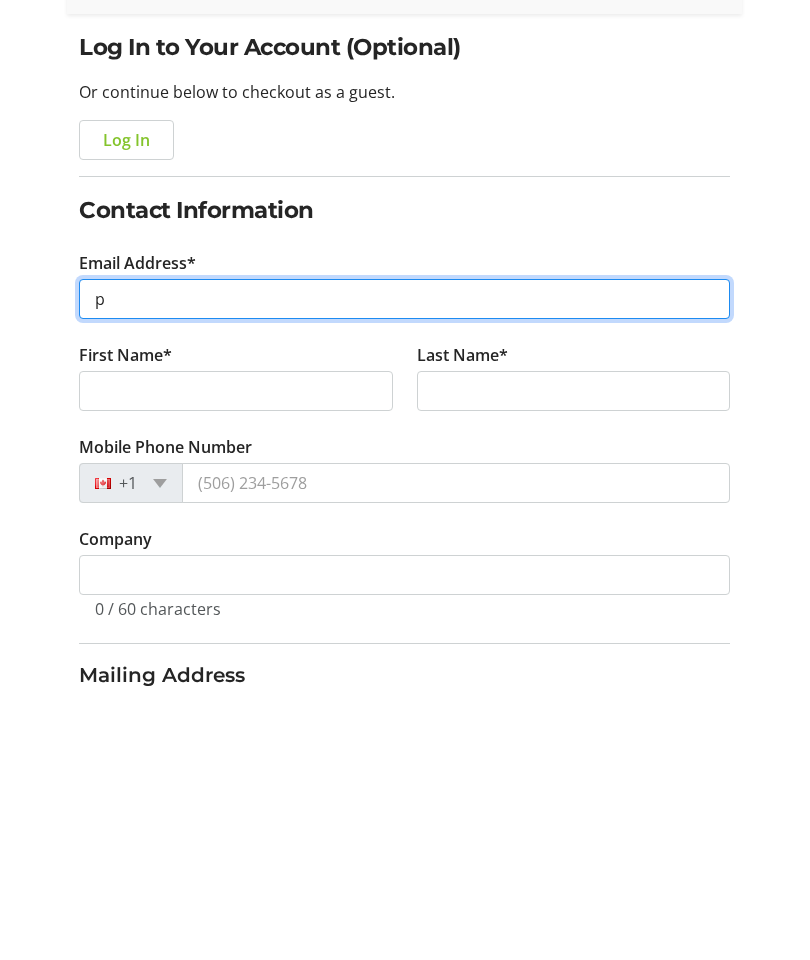 type on "prettenmier@gmail.com" 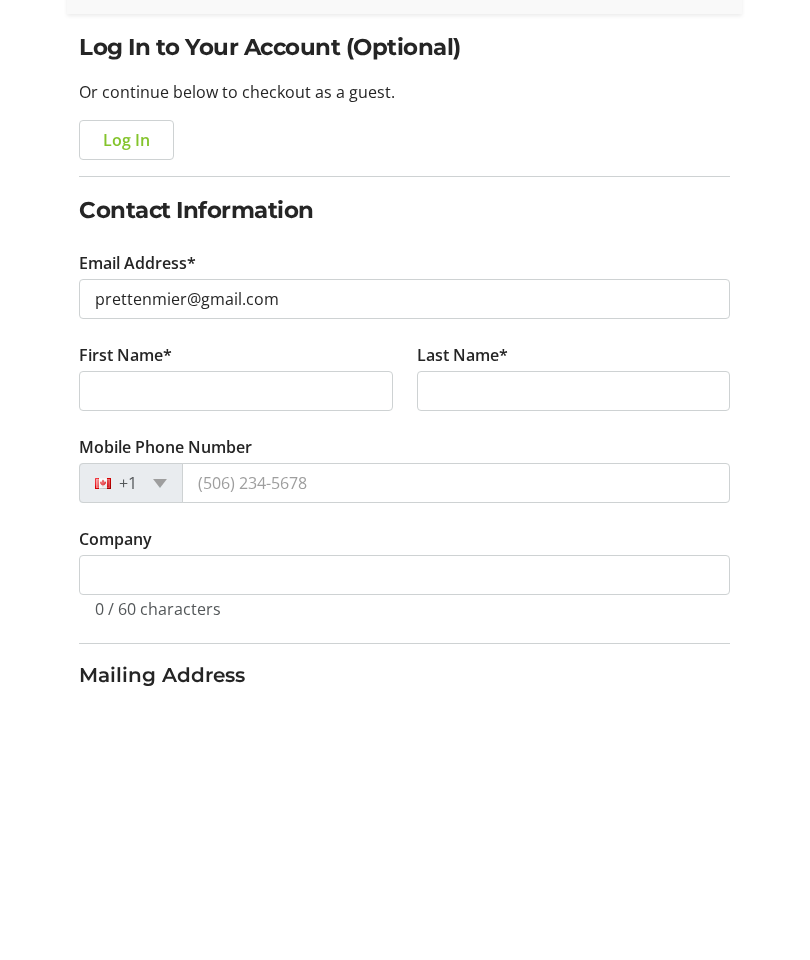 scroll, scrollTop: 262, scrollLeft: 0, axis: vertical 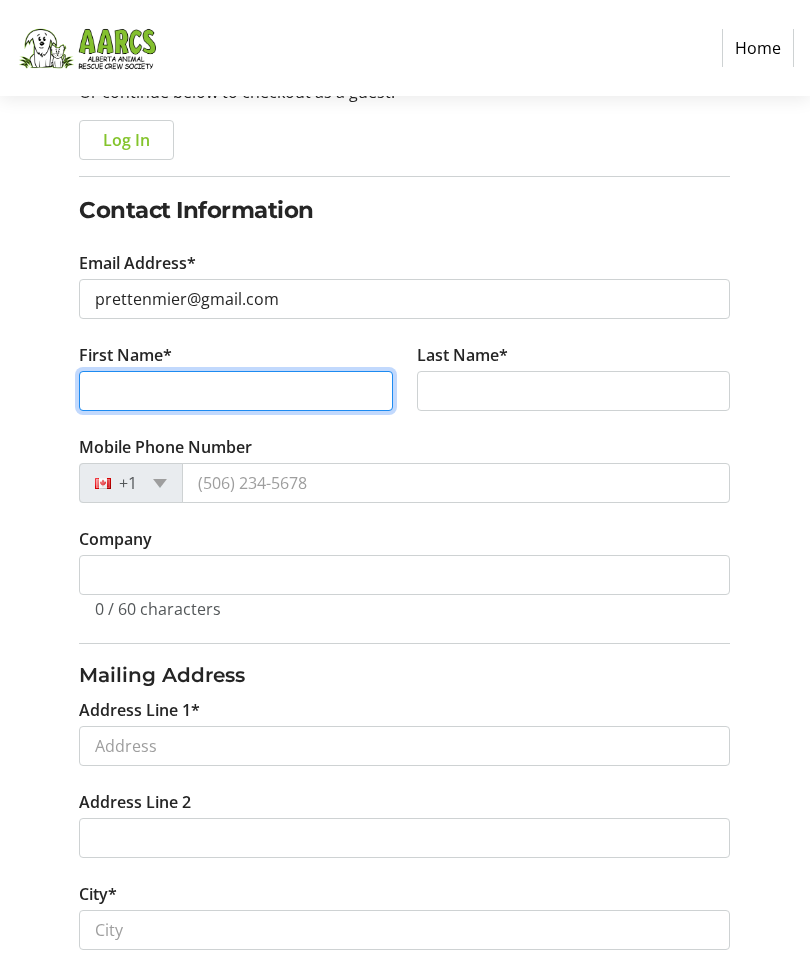 click on "First Name*" at bounding box center (236, 391) 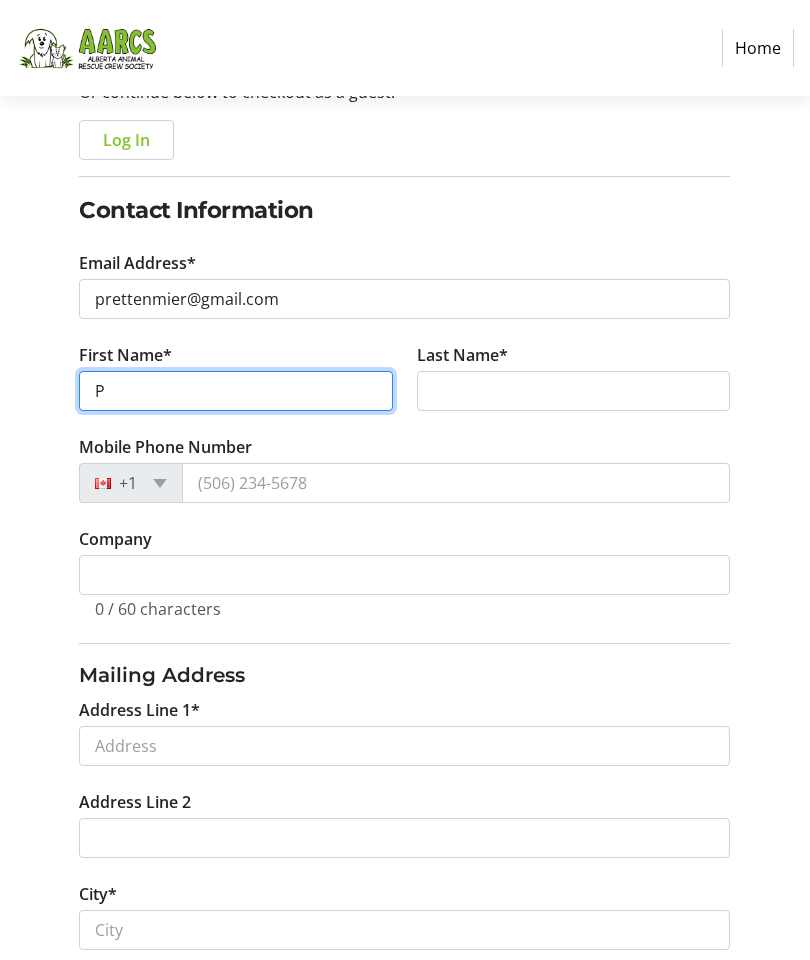 type on "[FIRST]" 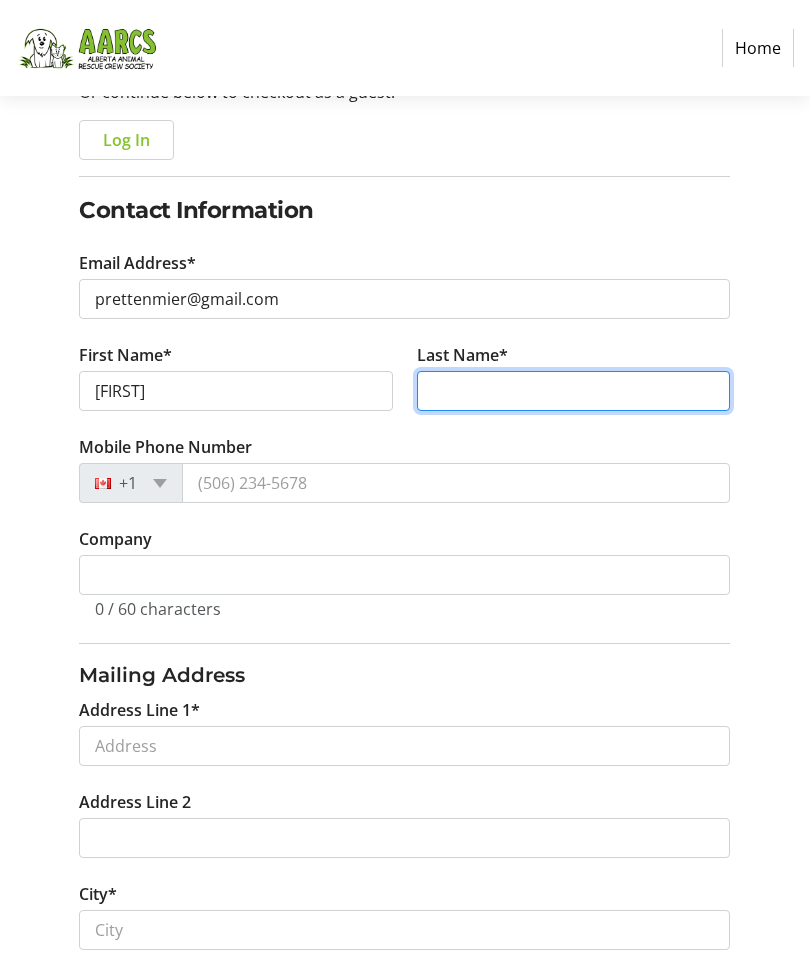 click on "Last Name*" at bounding box center [574, 391] 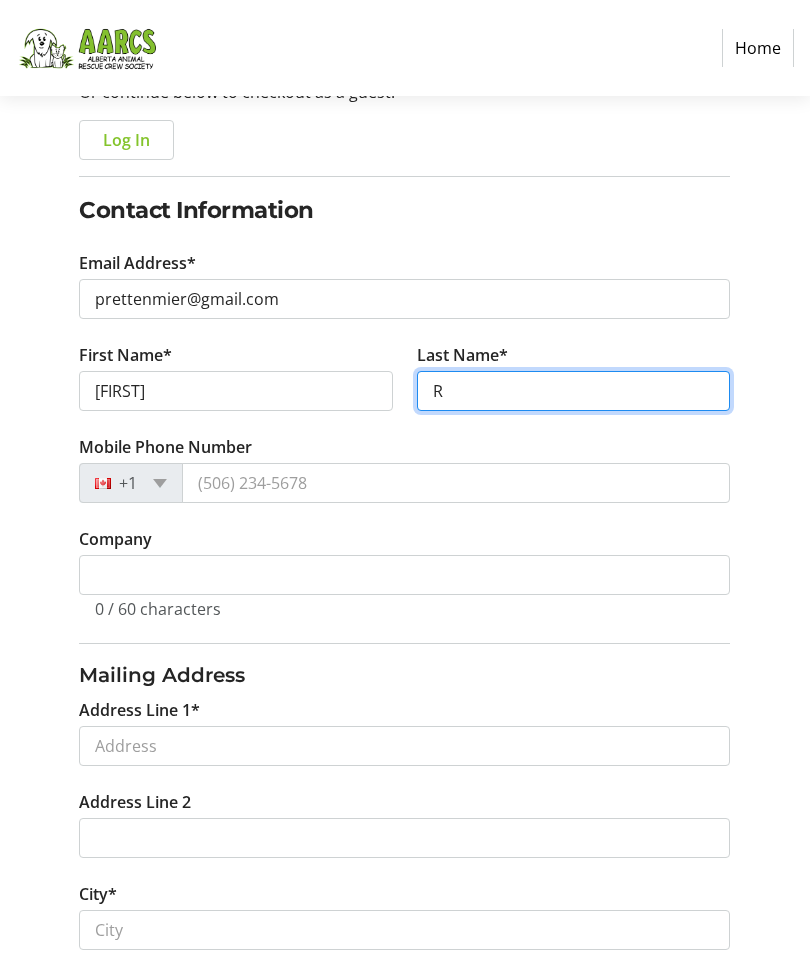 type on "Rettenmier" 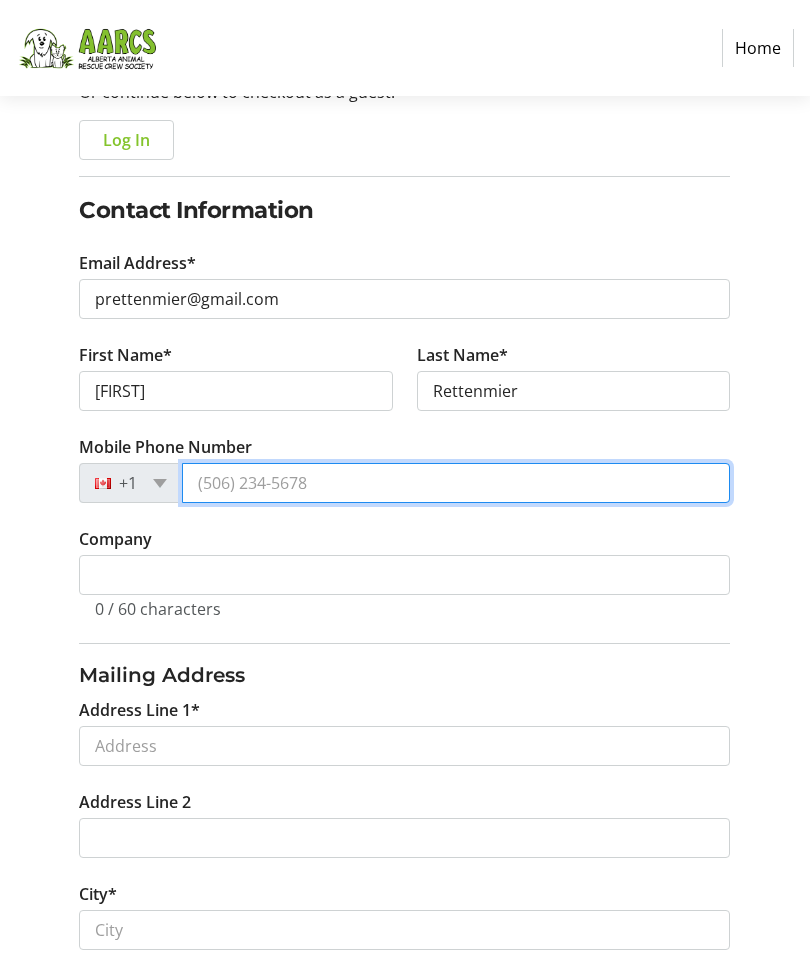 click on "Mobile Phone Number" at bounding box center [456, 483] 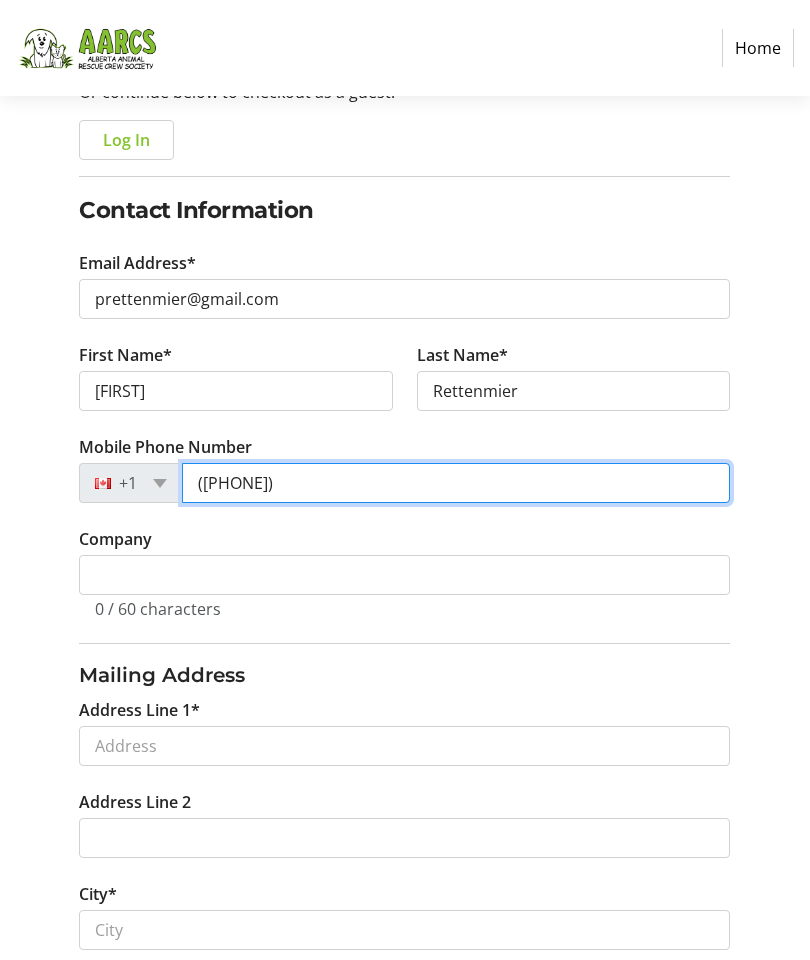 type on "([PHONE])" 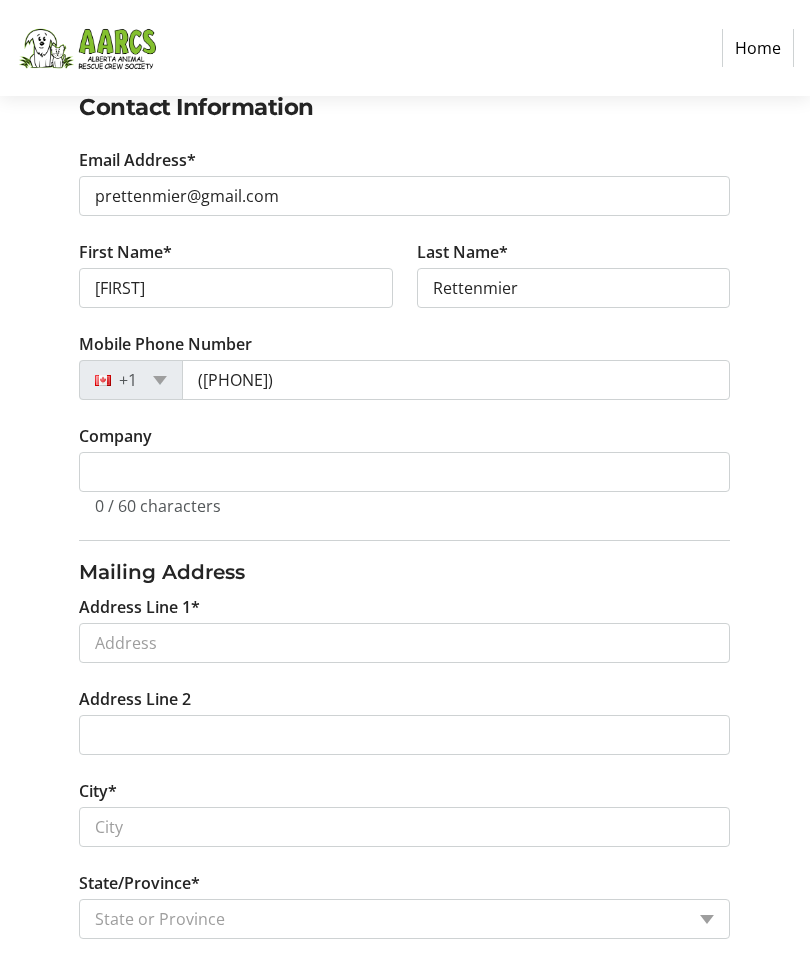 scroll, scrollTop: 390, scrollLeft: 0, axis: vertical 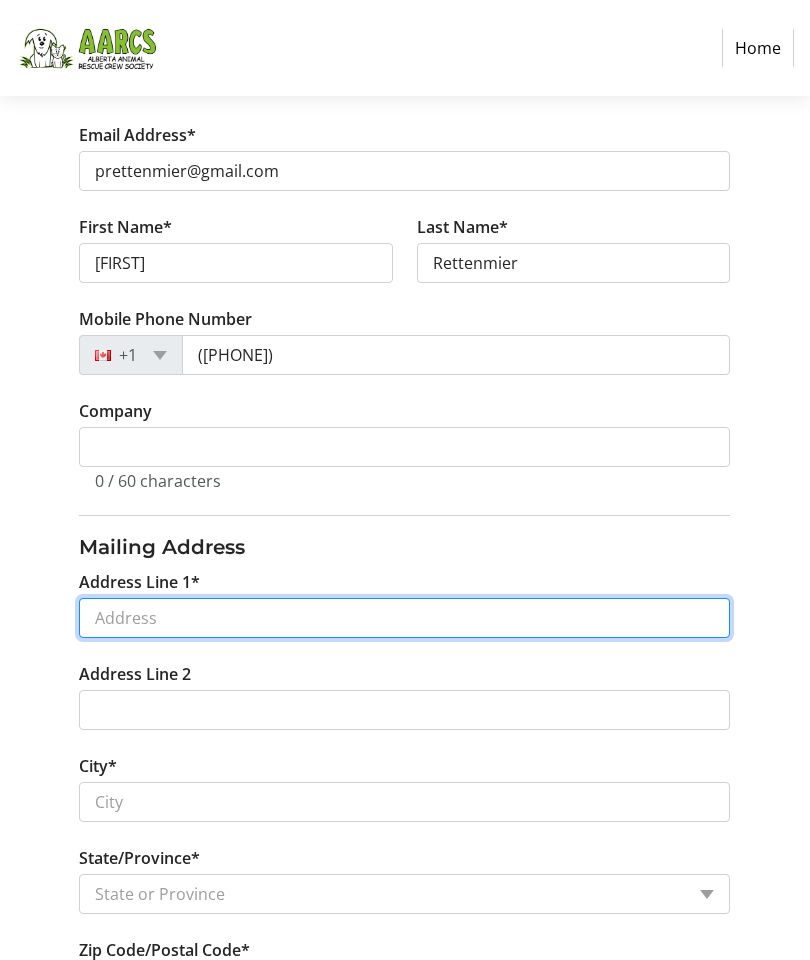 click on "Address Line 1*" at bounding box center (404, 618) 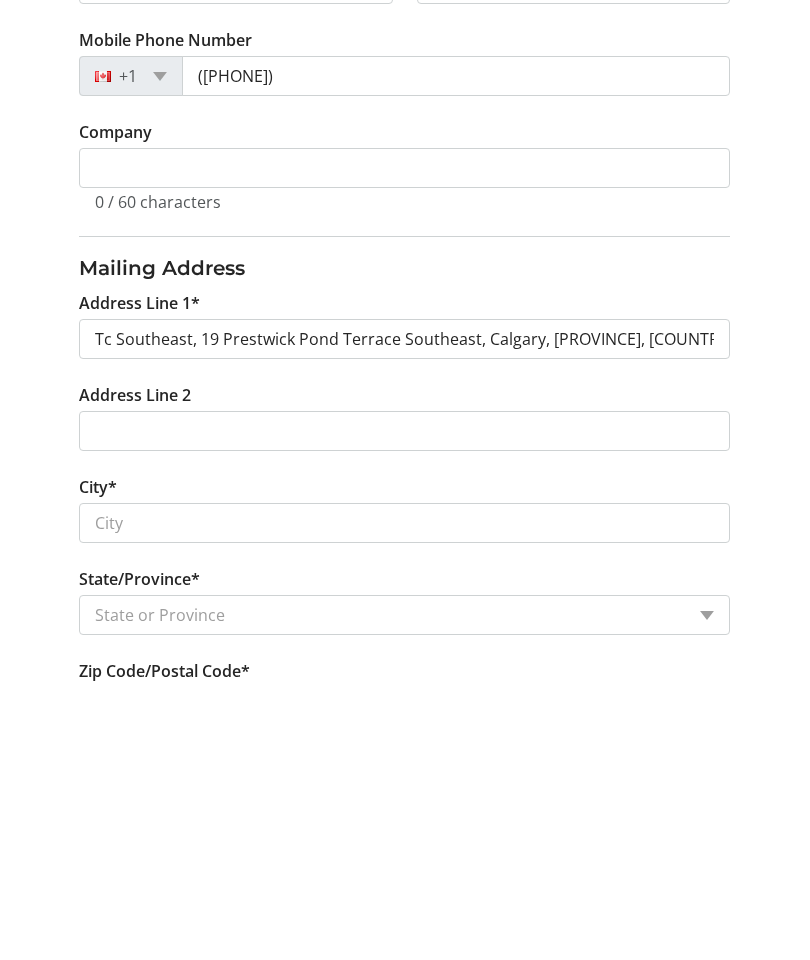 scroll, scrollTop: 669, scrollLeft: 0, axis: vertical 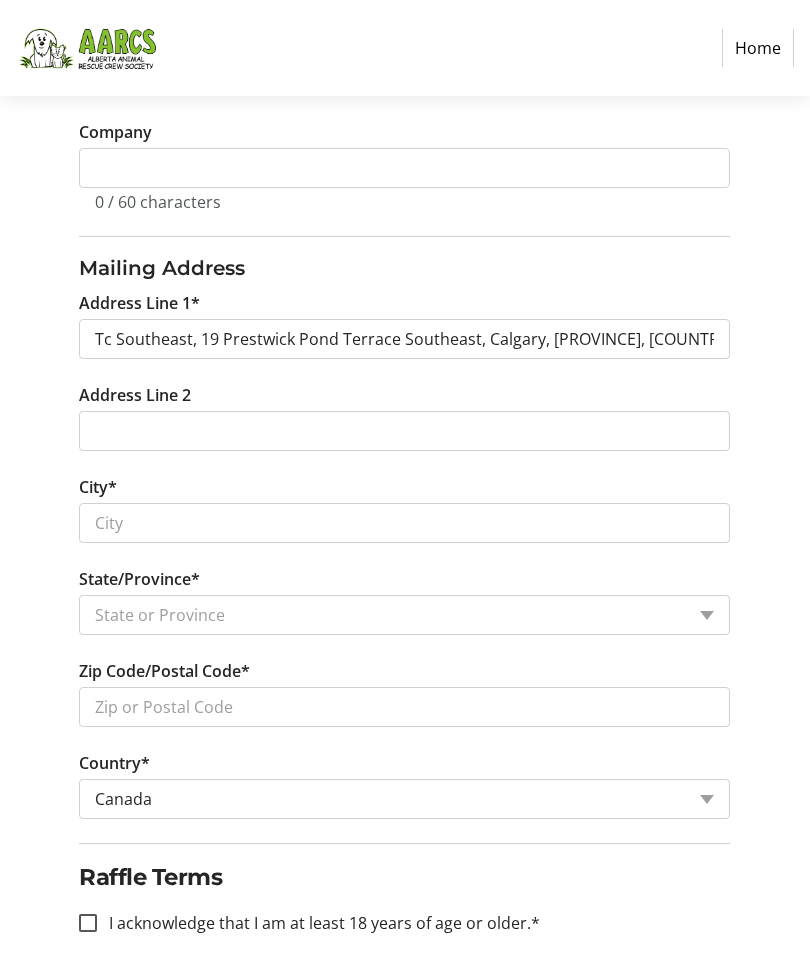 type on "19 Prestwick Pond Terrace Southeast" 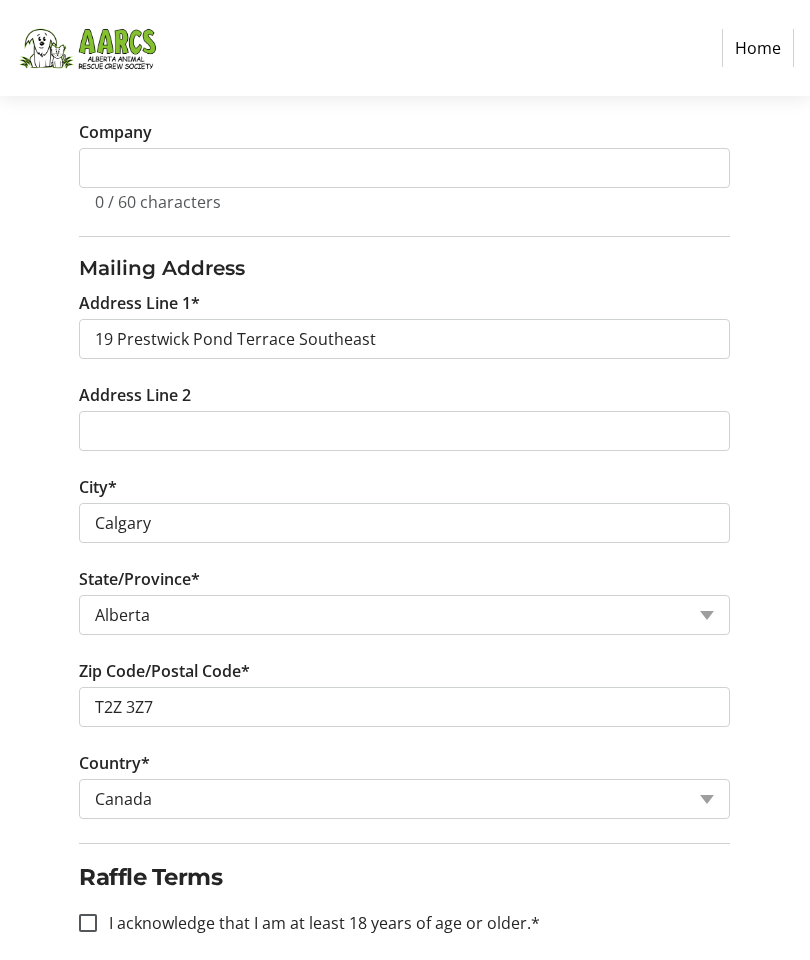 scroll, scrollTop: 699, scrollLeft: 0, axis: vertical 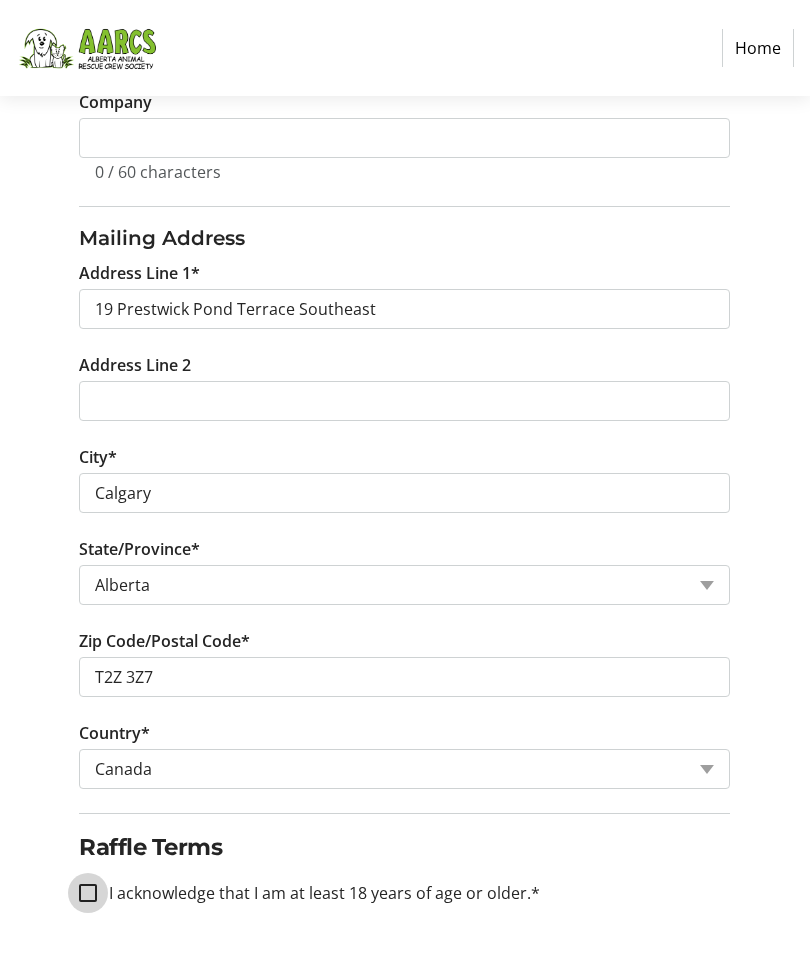 click on "I acknowledge that I am at least 18 years of age or older.*" at bounding box center [88, 893] 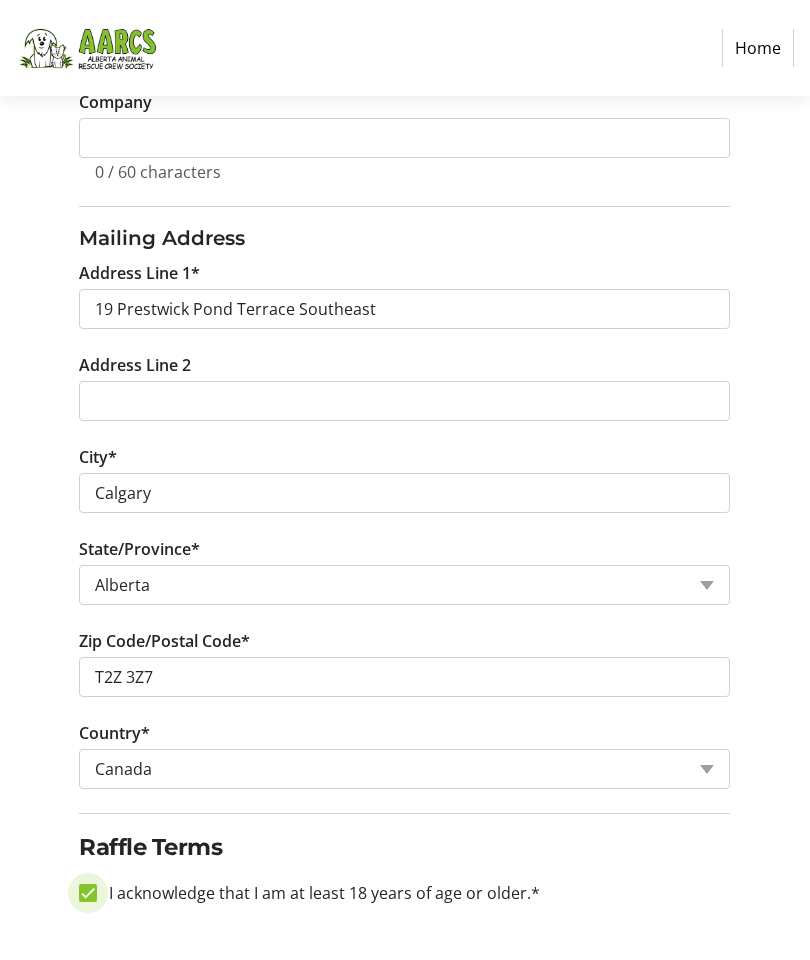 checkbox on "true" 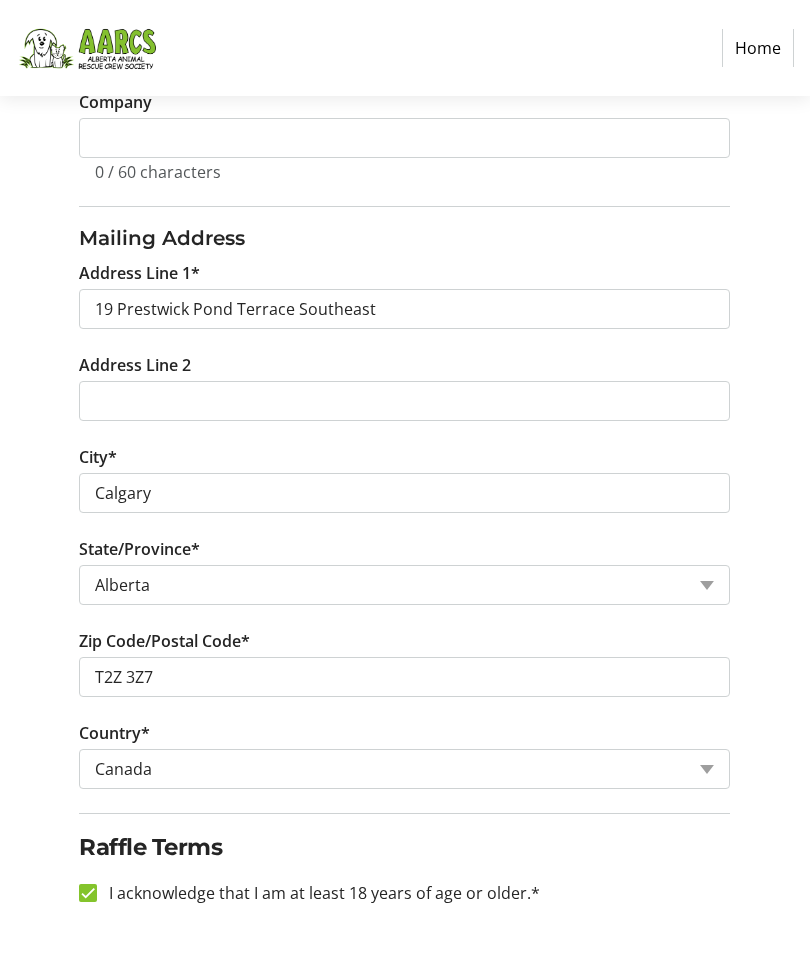 click on "Continue" 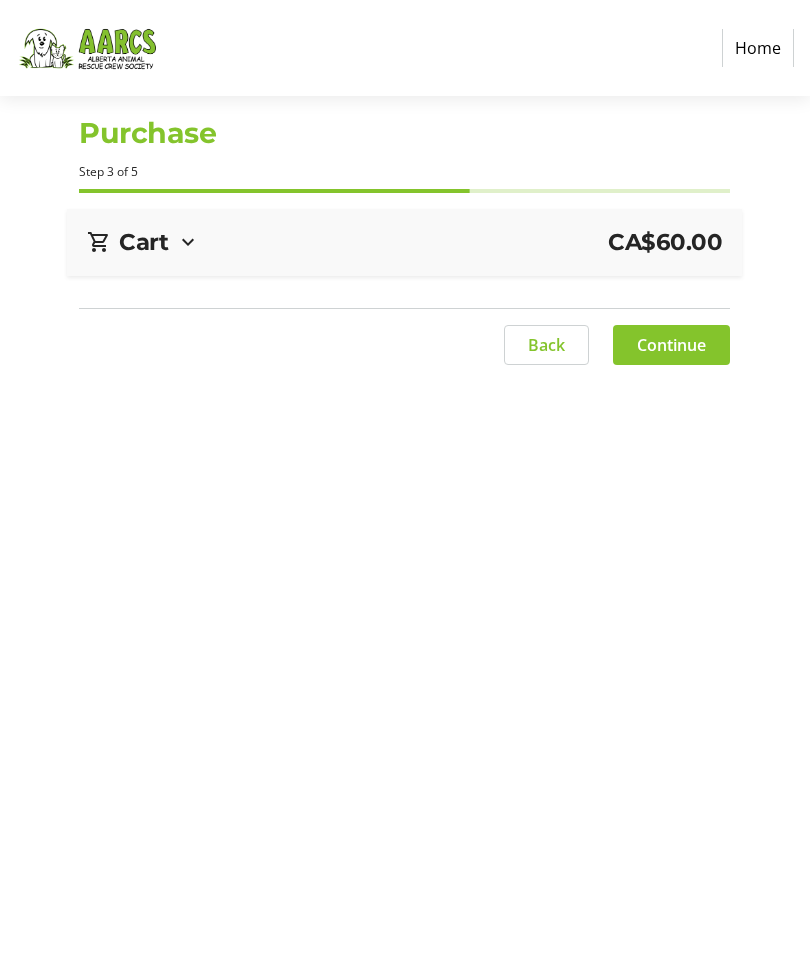 scroll, scrollTop: 80, scrollLeft: 0, axis: vertical 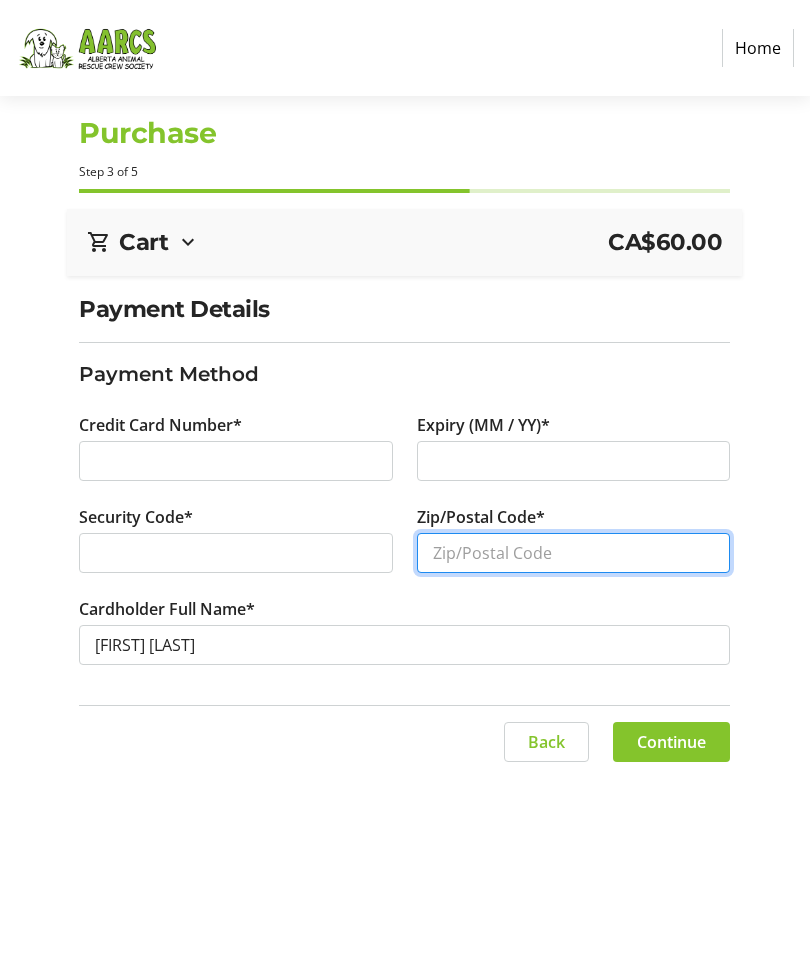 click on "Zip/Postal Code*" at bounding box center [574, 553] 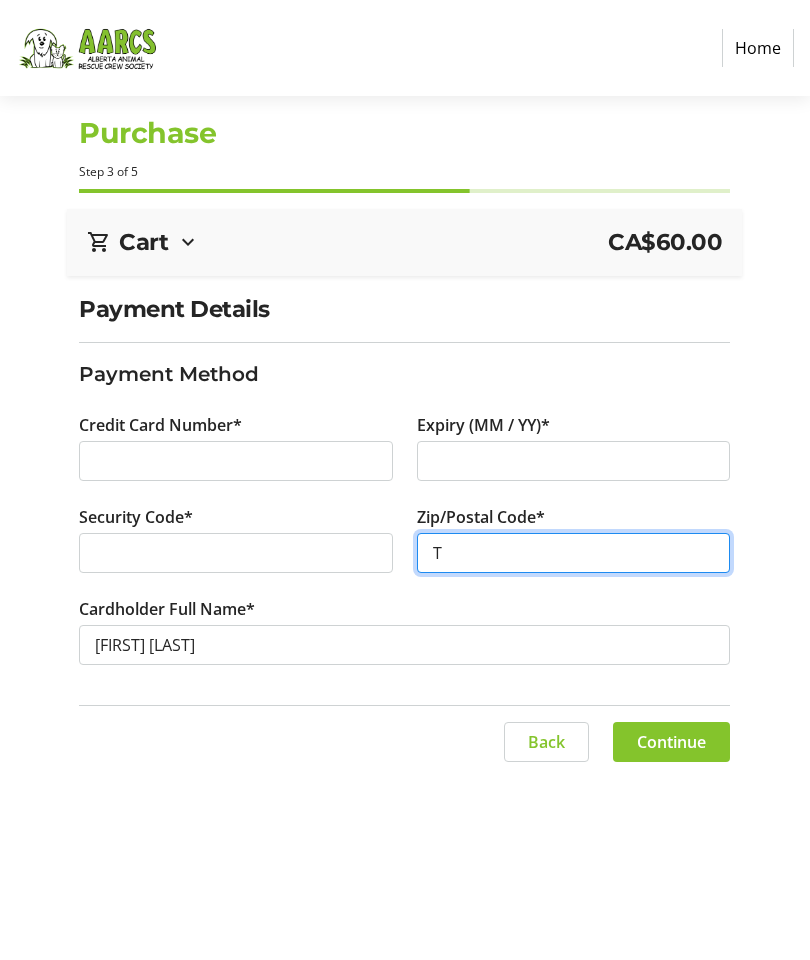 type on "T2Z 3Z7" 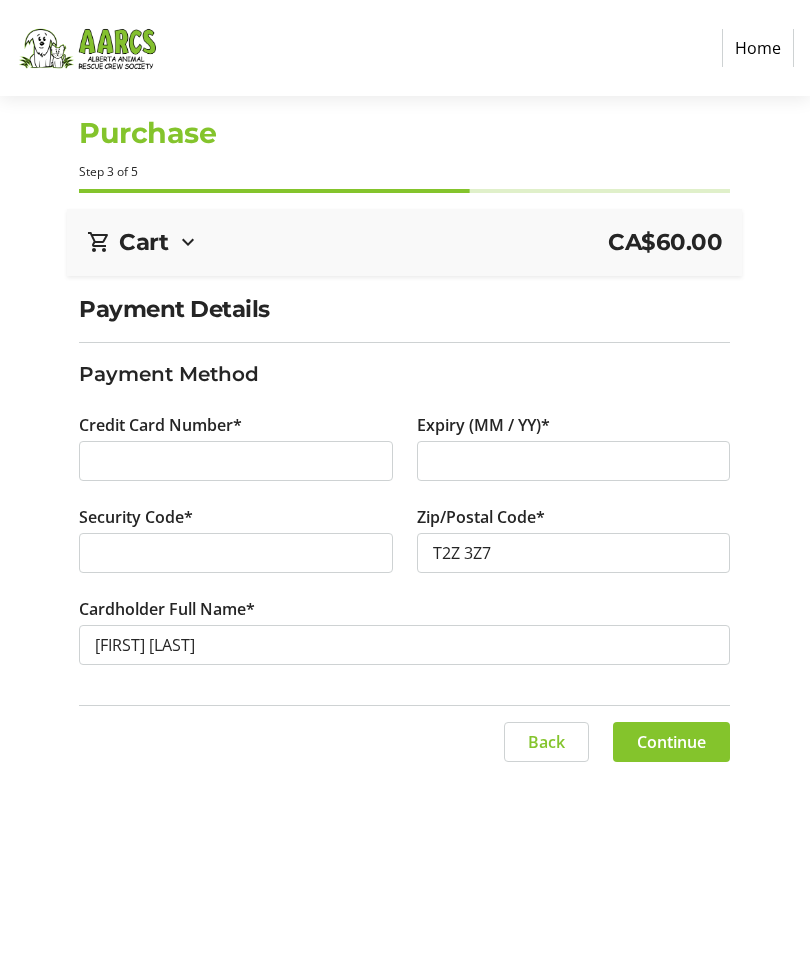 click on "Continue" 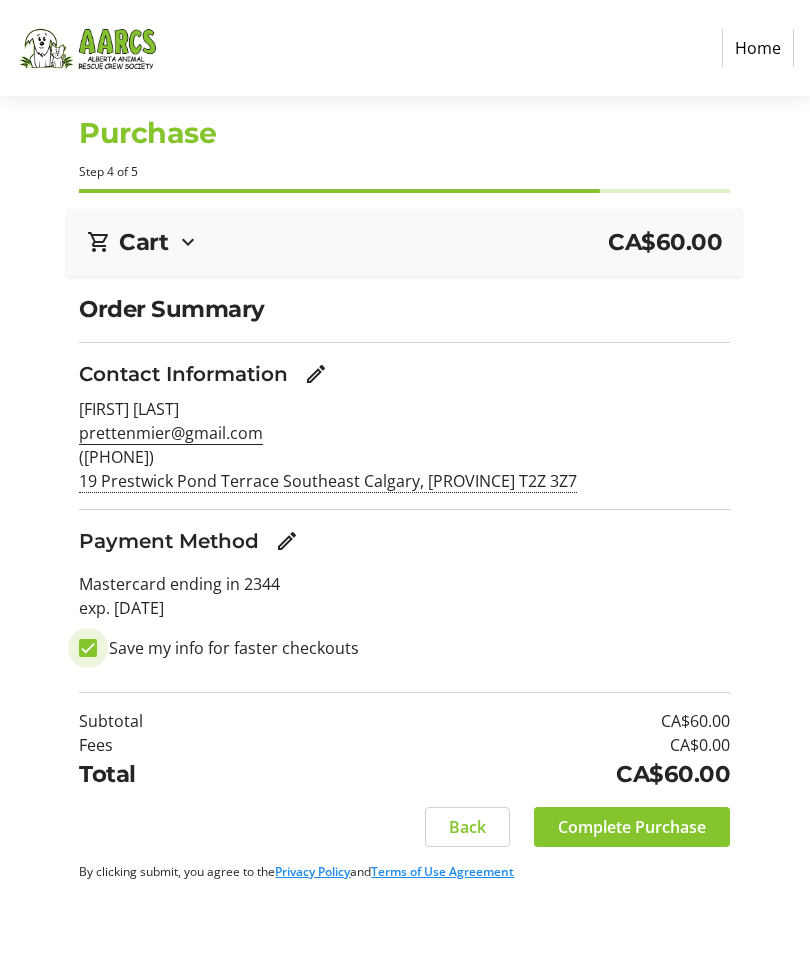 click on "Save my info for faster checkouts" at bounding box center [88, 648] 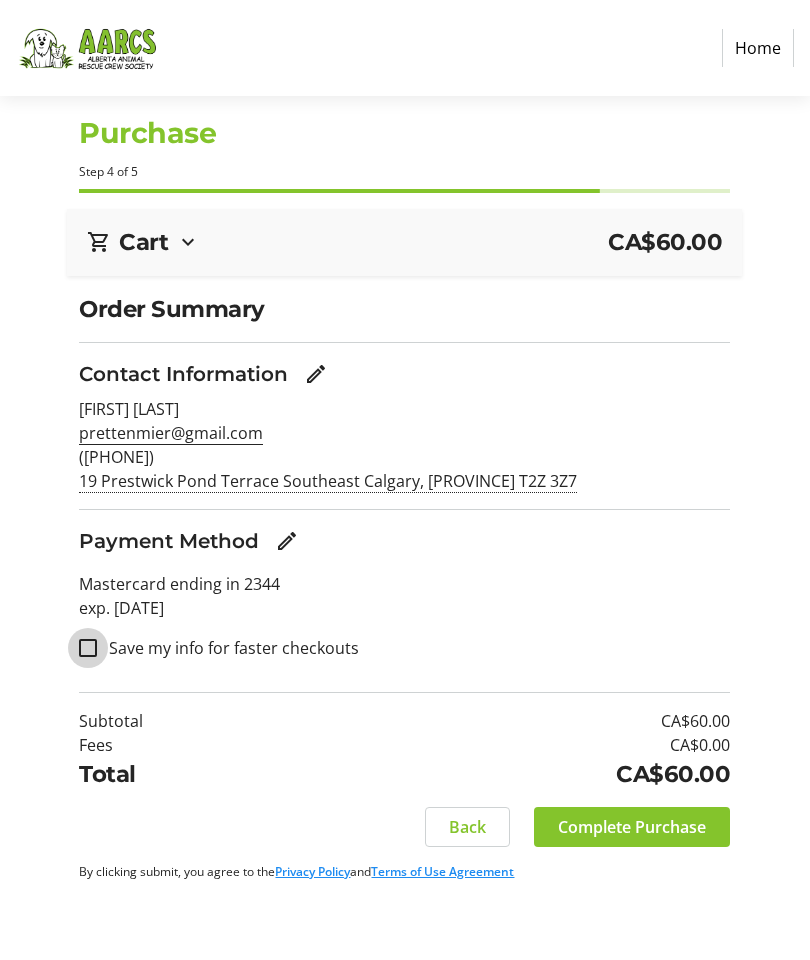 checkbox on "false" 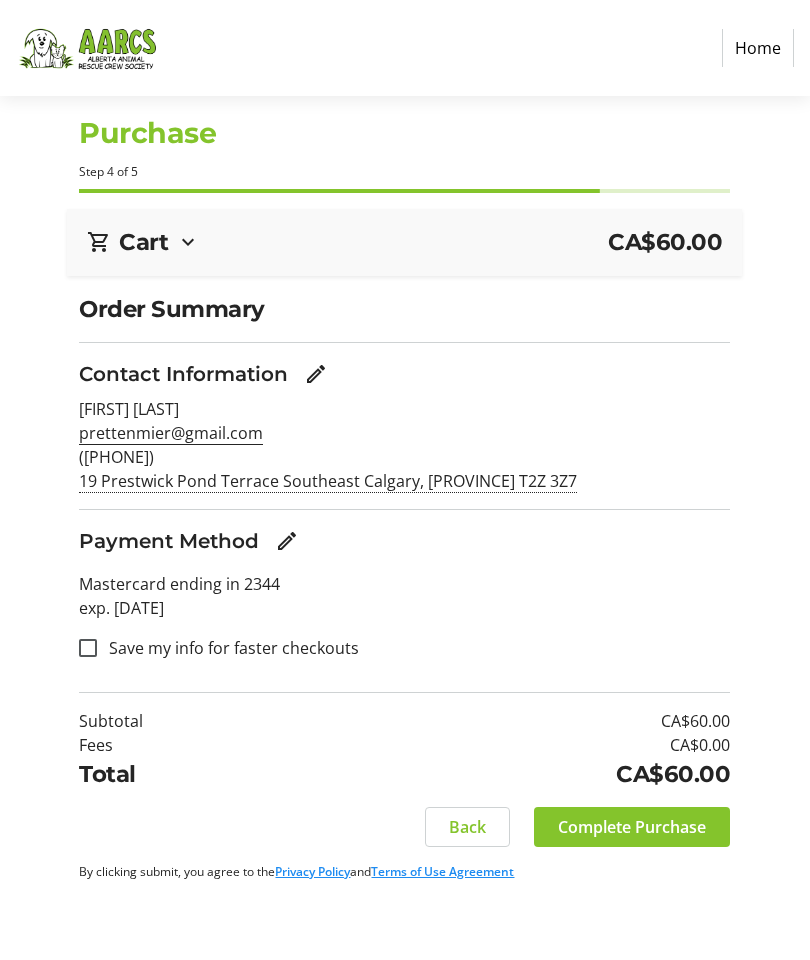 click on "Order Summary Contact Information [FIRST] [LAST] prettenmier@gmail.com ([PHONE]) 19 Prestwick Pond Terrace Southeast
Calgary, [PROVINCE]
[POSTAL_CODE] Payment Method  Mastercard ending in 2344  exp. [DATE]   Save my info for faster checkouts  Cart CA$60.00 1x Donation  $10.00  1x 50/50 Raffle Ticket (20 for $50.00) Total Tickets: 20  $50.00  Subtotal  CA$60.00  Fees  CA$0.00  Total  CA$60.00   Back   Complete Purchase   By clicking submit, you agree to the  Privacy Policy  and  Terms of Use Agreement" 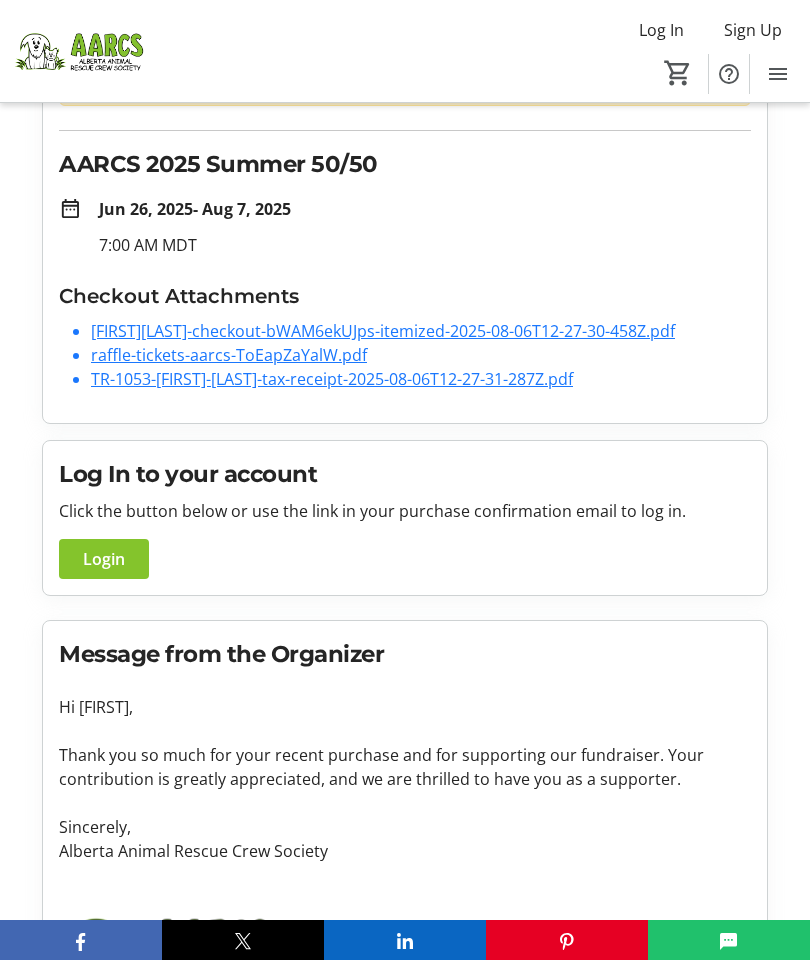 scroll, scrollTop: 198, scrollLeft: 0, axis: vertical 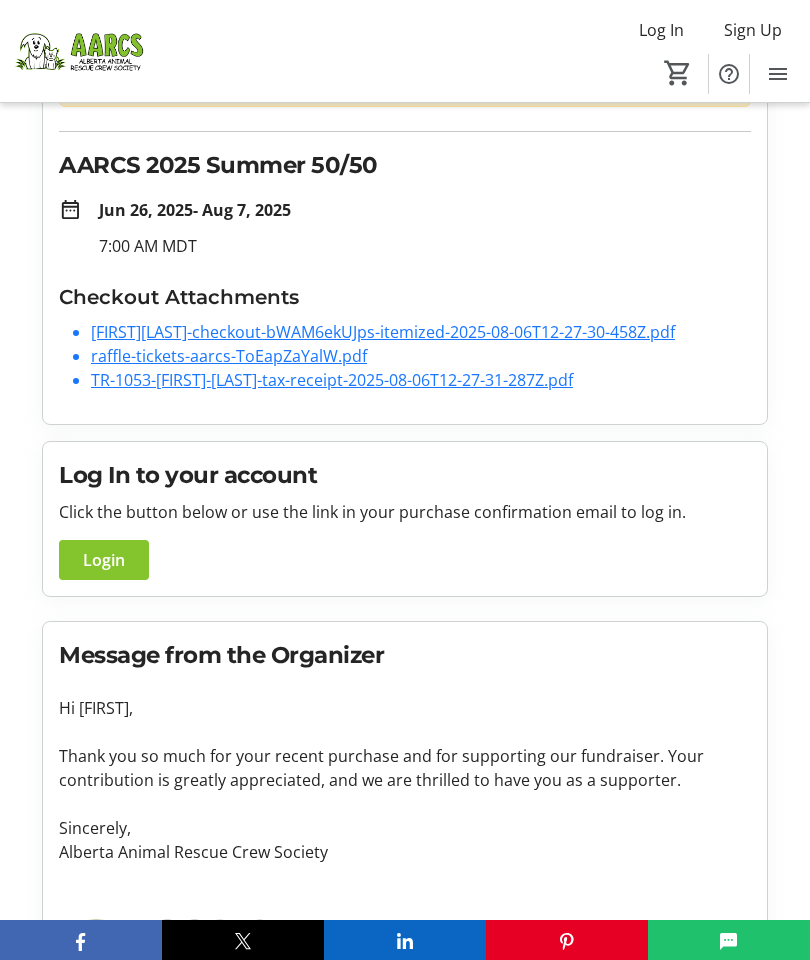 click on "TR-1053-[FIRST]-[LAST]-tax-receipt-2025-08-06T12-27-31-287Z.pdf" 